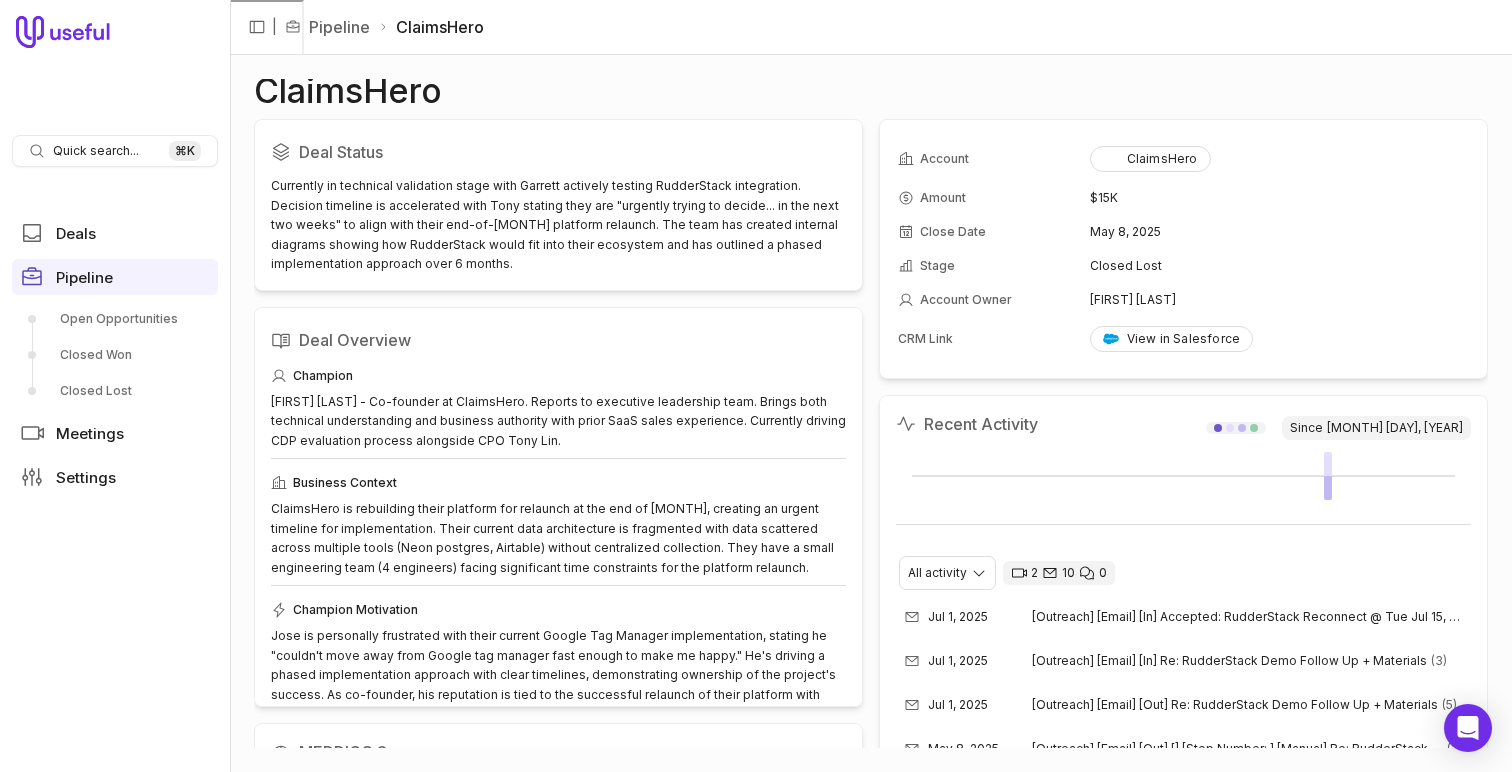 scroll, scrollTop: 0, scrollLeft: 0, axis: both 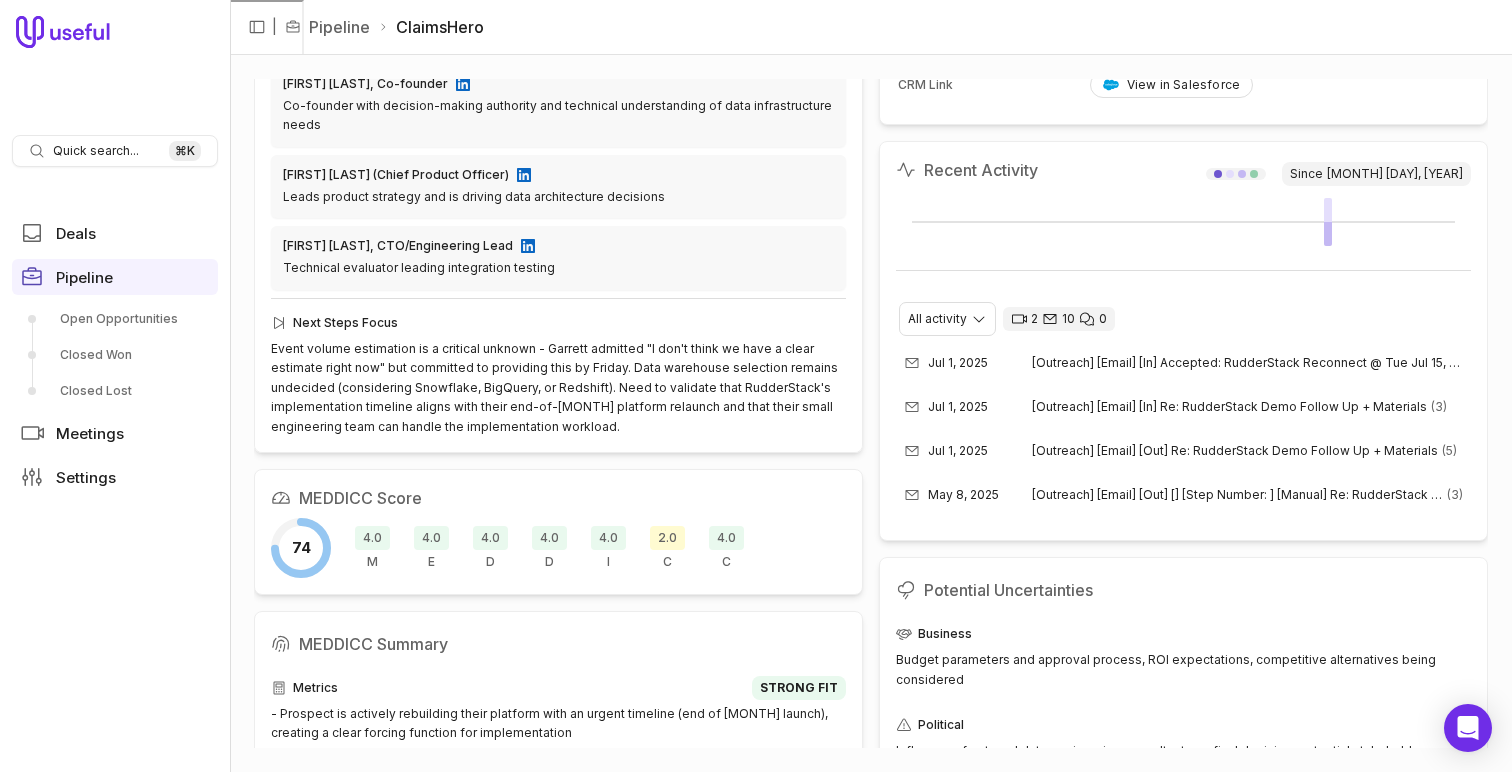 click on "ClaimsHero Deal Status Currently in technical validation stage with Garrett actively testing RudderStack integration. Decision timeline is accelerated with Tony stating they are "urgently trying to decide... in the next two weeks" to align with their end-of-[MONTH] platform relaunch. The team has created internal diagrams showing how RudderStack would fit into their ecosystem and has outlined a phased implementation approach over 6 months. Deal Overview Champion Jose Garcia - Co-founder at ClaimsHero. Reports to executive leadership team. Brings both technical understanding and business authority with prior SaaS sales experience. Currently driving CDP evaluation process alongside CPO Tony Lin. Business Context Champion Motivation Key Players Jose Garcia, Co-founder Co-founder with decision-making authority and technical understanding of data infrastructure needs Tony Lin, Chief Product Officer Leads product strategy and is driving data architecture decisions Garrett Marcotte, CTO/Engineering Lead Next Steps Focus" at bounding box center [871, 413] 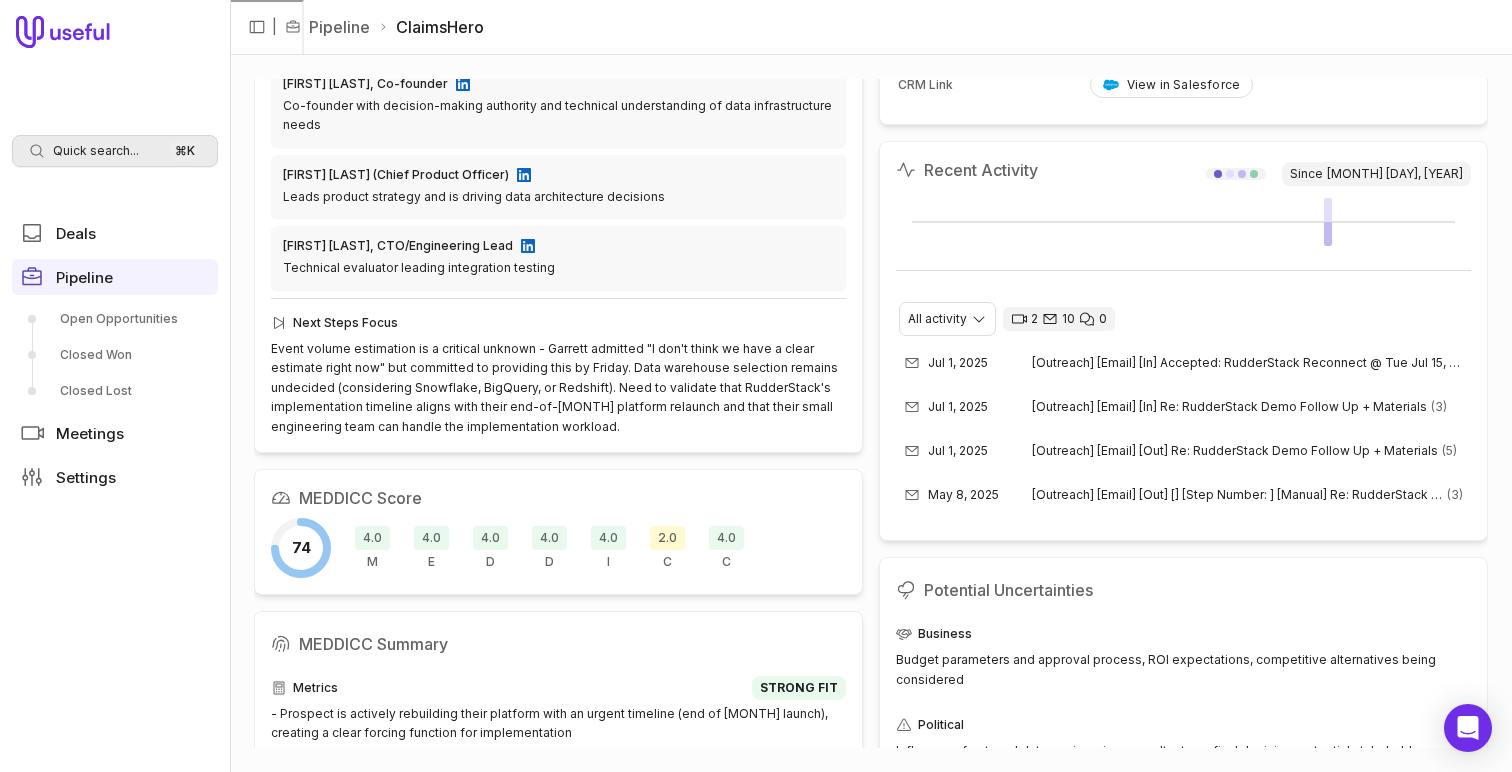 click on "Quick search..." at bounding box center (96, 151) 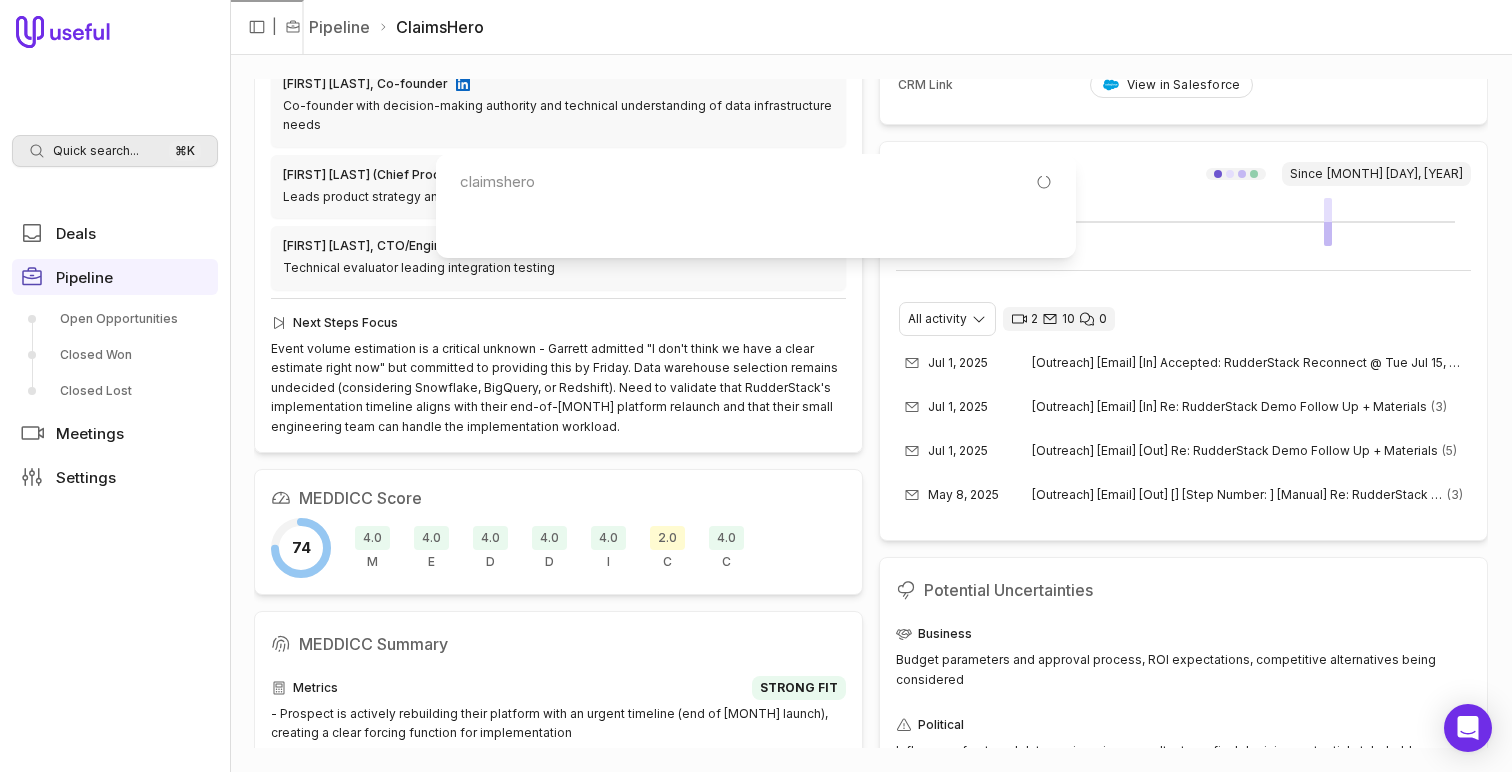 click on "Quick search... ⌘ K Deals Pipeline Open Opportunities Closed Won Closed Lost Meetings Settings | Pipeline ClaimsHero ClaimsHero Deal Status Currently in technical validation stage with [FIRST] actively testing RudderStack integration. Decision timeline is accelerated with [FIRST] stating they are "urgently trying to decide... in the next two weeks" to align with their end-of-May platform relaunch. The team has created internal diagrams showing how RudderStack would fit into their ecosystem and has outlined a phased implementation approach over 6 months. Deal Overview Champion [FIRST] [LAST] - Co-founder at ClaimsHero. Reports to executive leadership team. Brings both technical understanding and business authority with prior SaaS sales experience. Currently driving CDP evaluation process alongside CPO [FIRST] [LAST]. Business Context Champion Motivation Key Players [FIRST] [LAST], Co-founder Co-founder with decision-making authority and technical understanding of data infrastructure needs [FIRST] [LAST], Chief Product Officer 74" at bounding box center [756, 386] 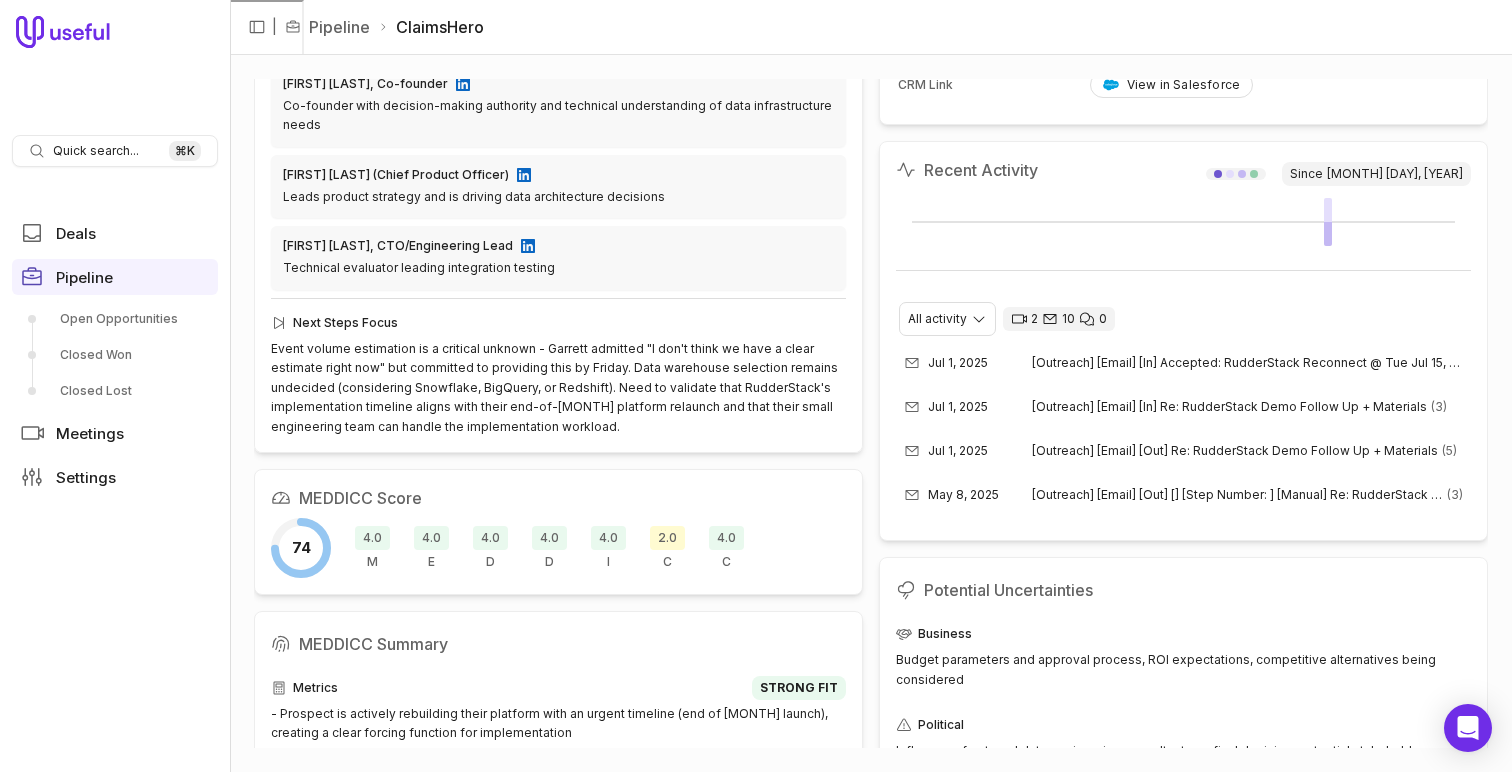 click 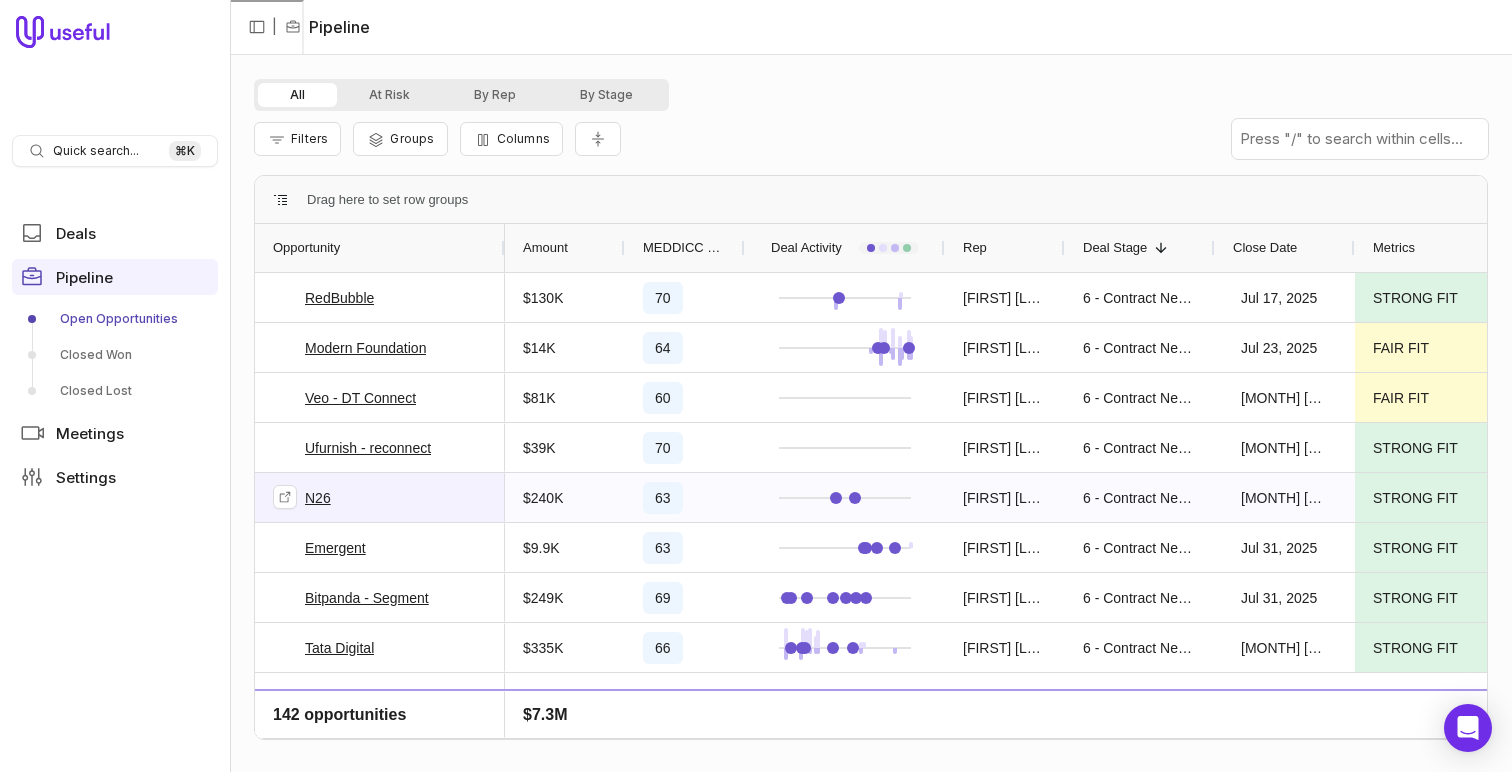 scroll, scrollTop: 98, scrollLeft: 0, axis: vertical 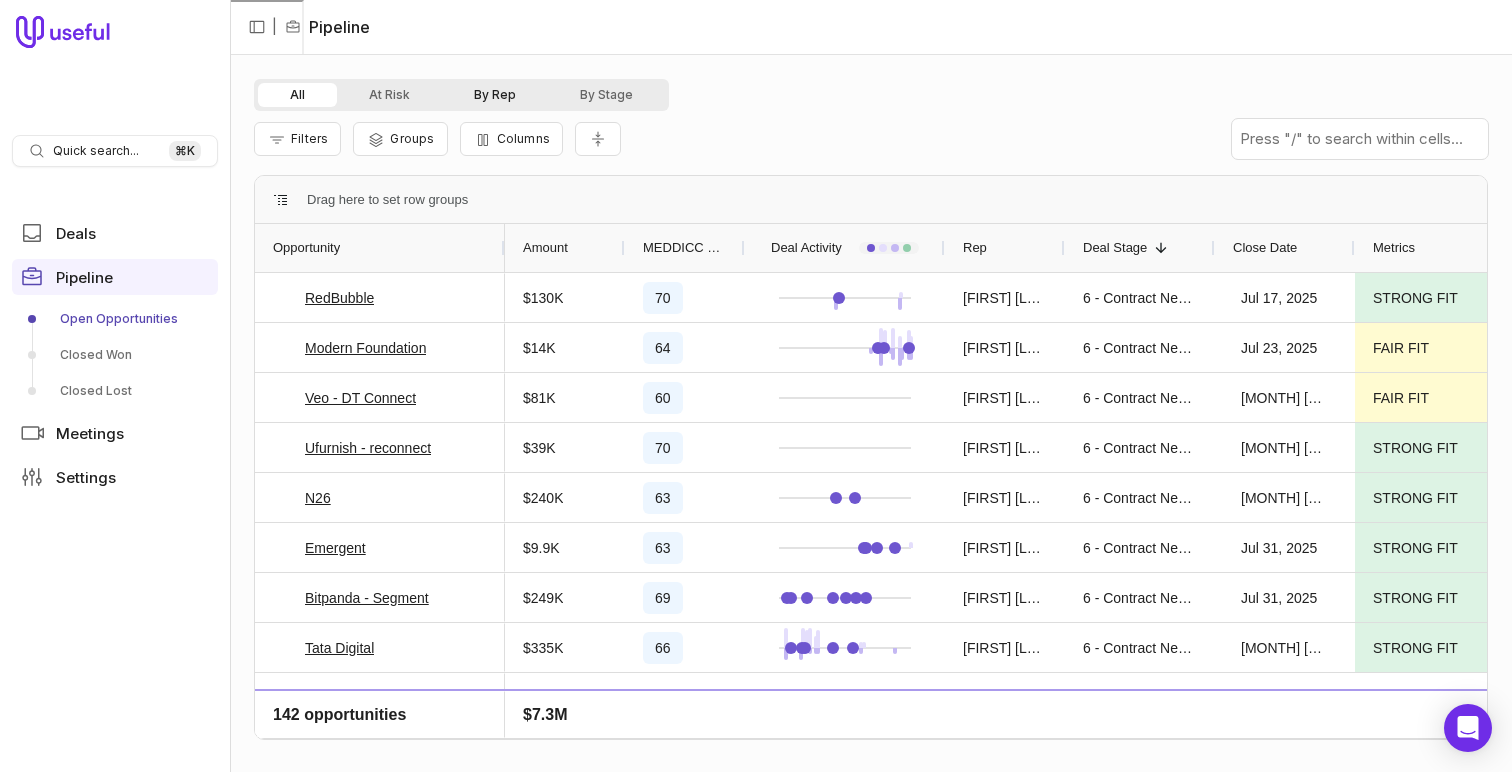 click on "By Rep" at bounding box center (495, 95) 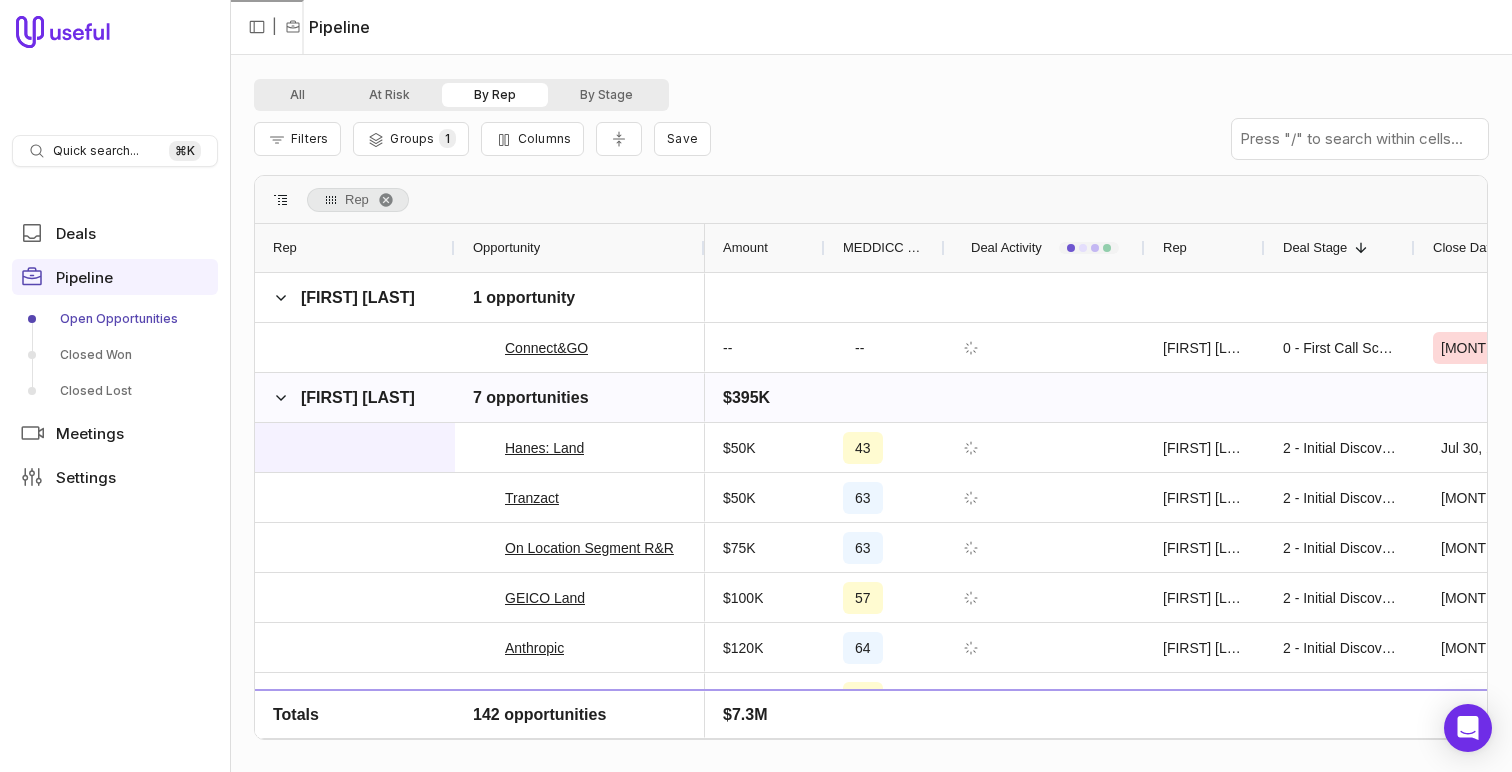scroll, scrollTop: 438, scrollLeft: 0, axis: vertical 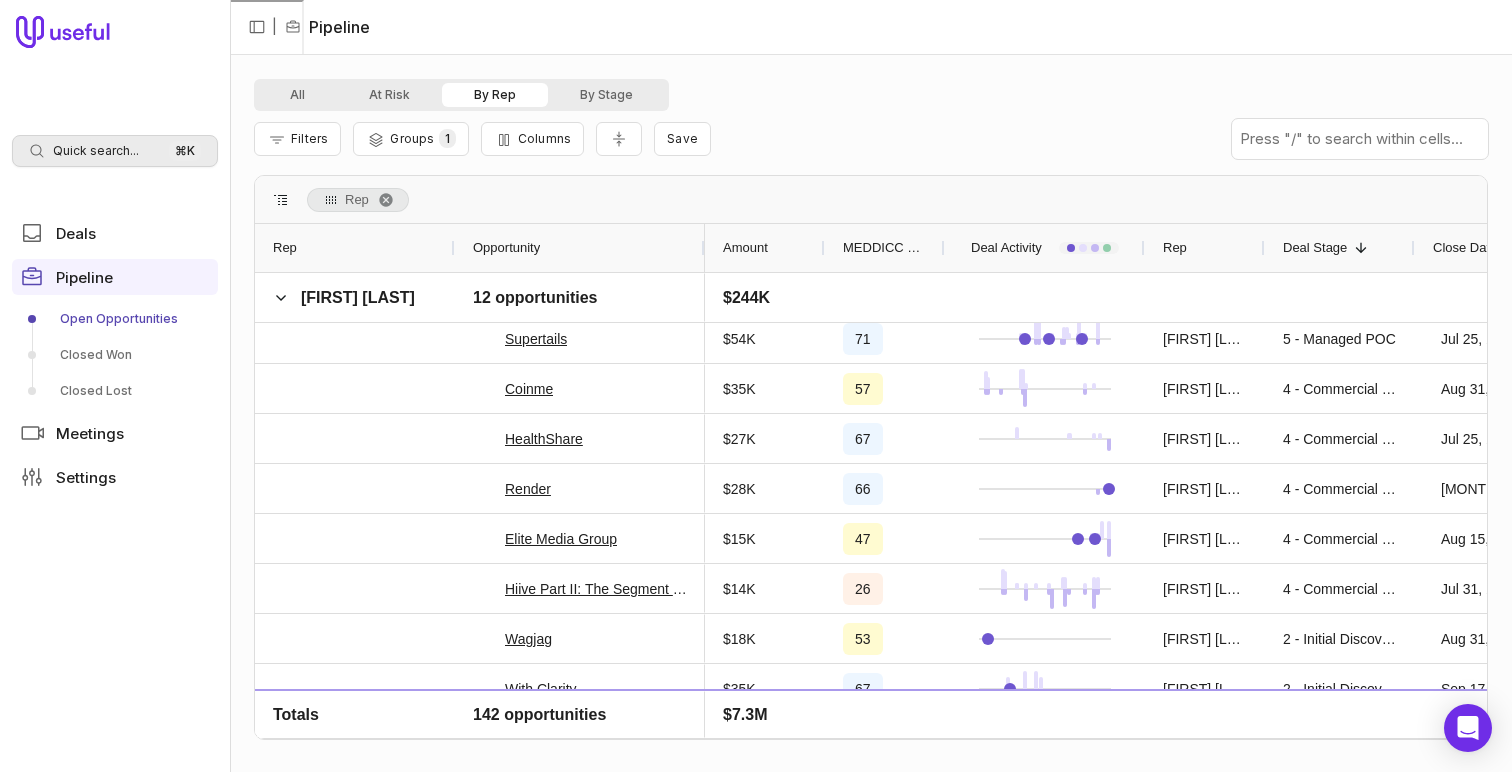 click on "Quick search... ⌘ K" at bounding box center [115, 151] 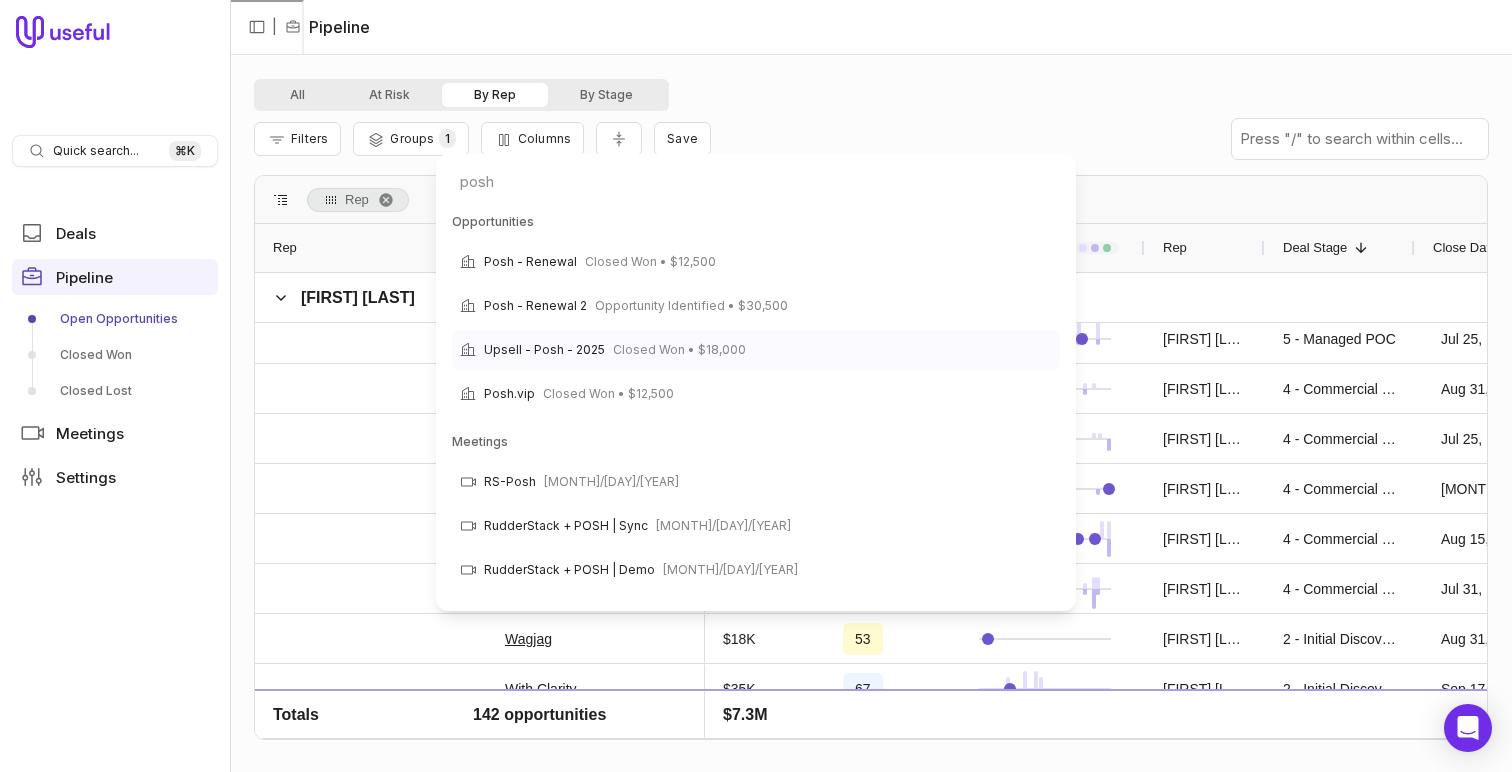 type on "posh" 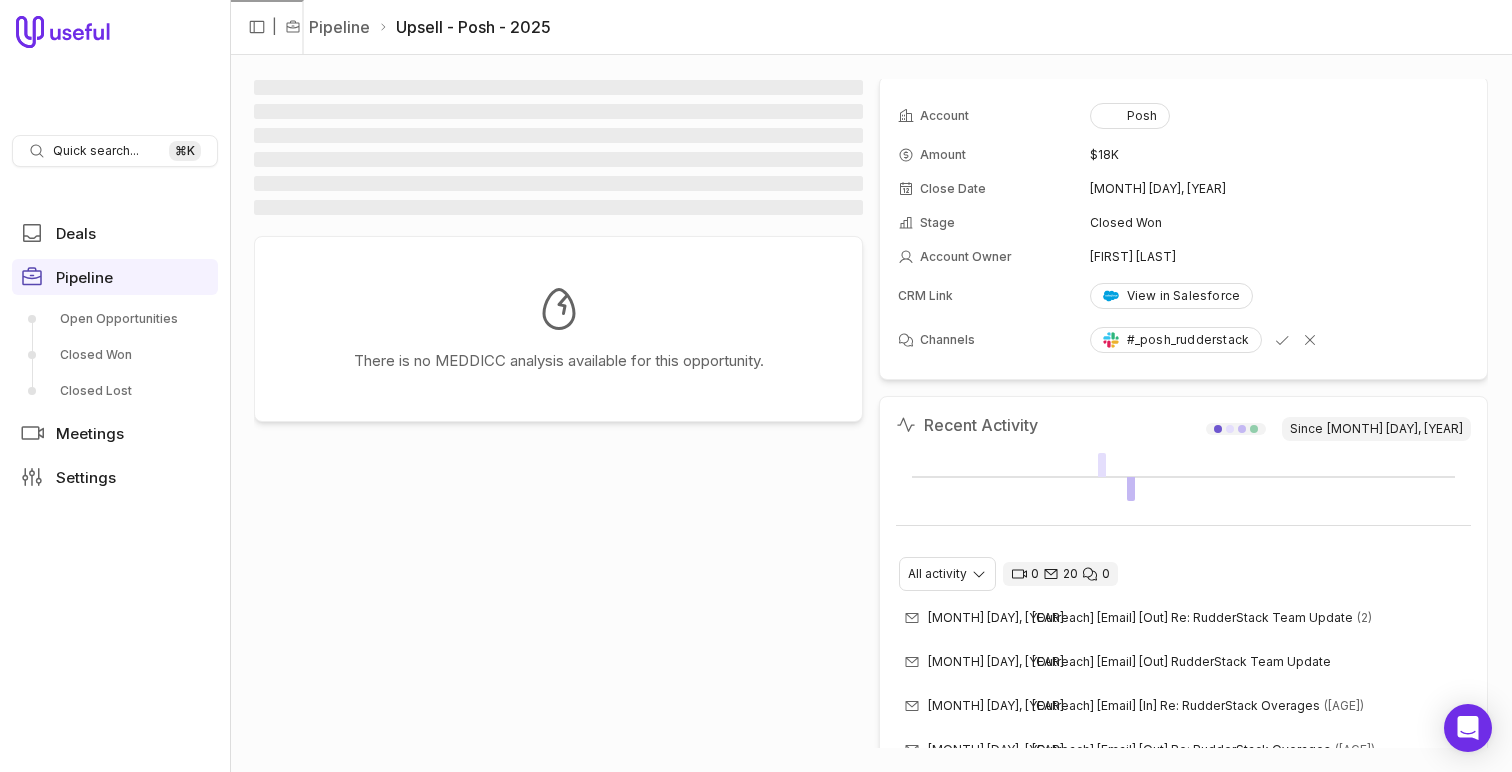 scroll, scrollTop: 0, scrollLeft: 0, axis: both 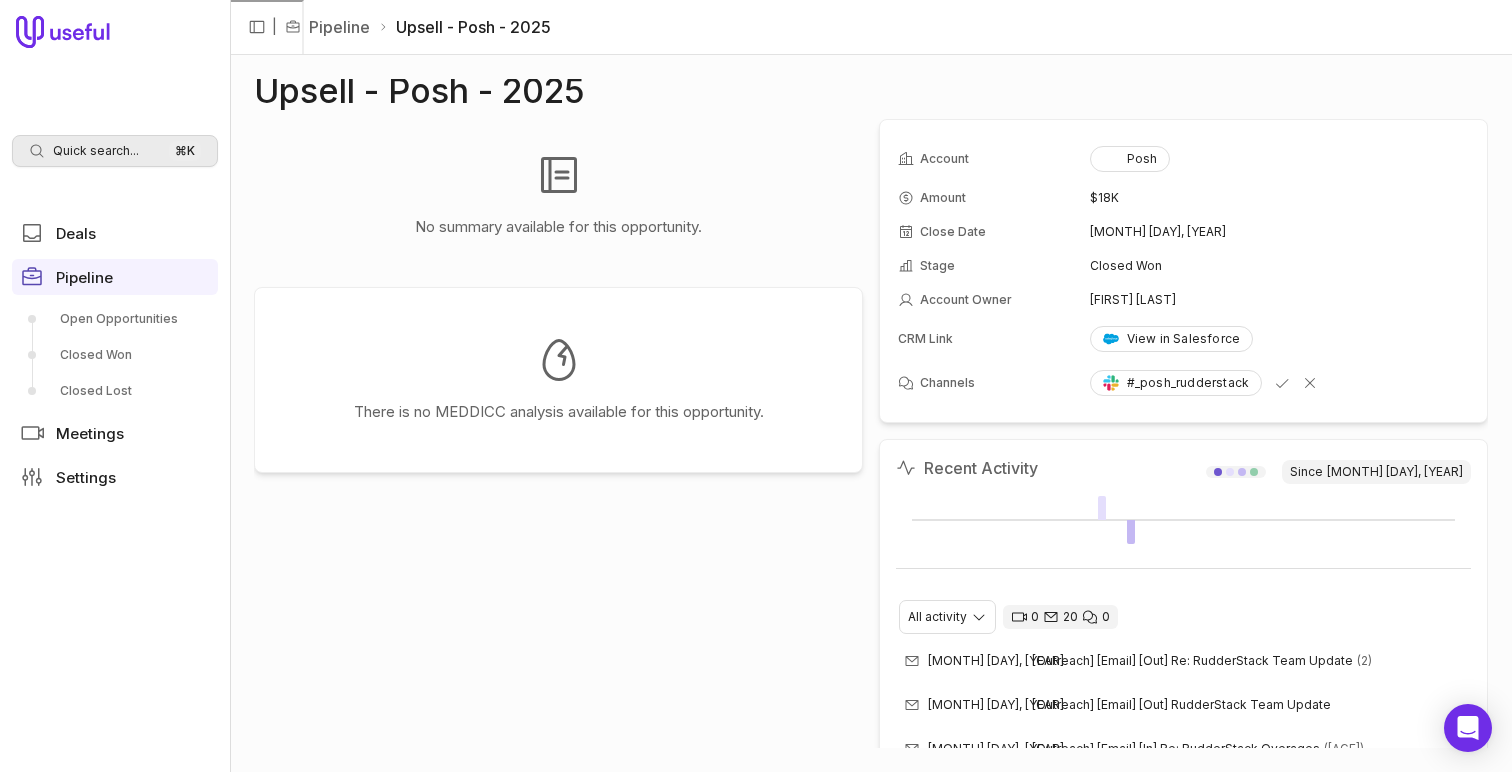 click on "Quick search... ⌘ K" at bounding box center [115, 151] 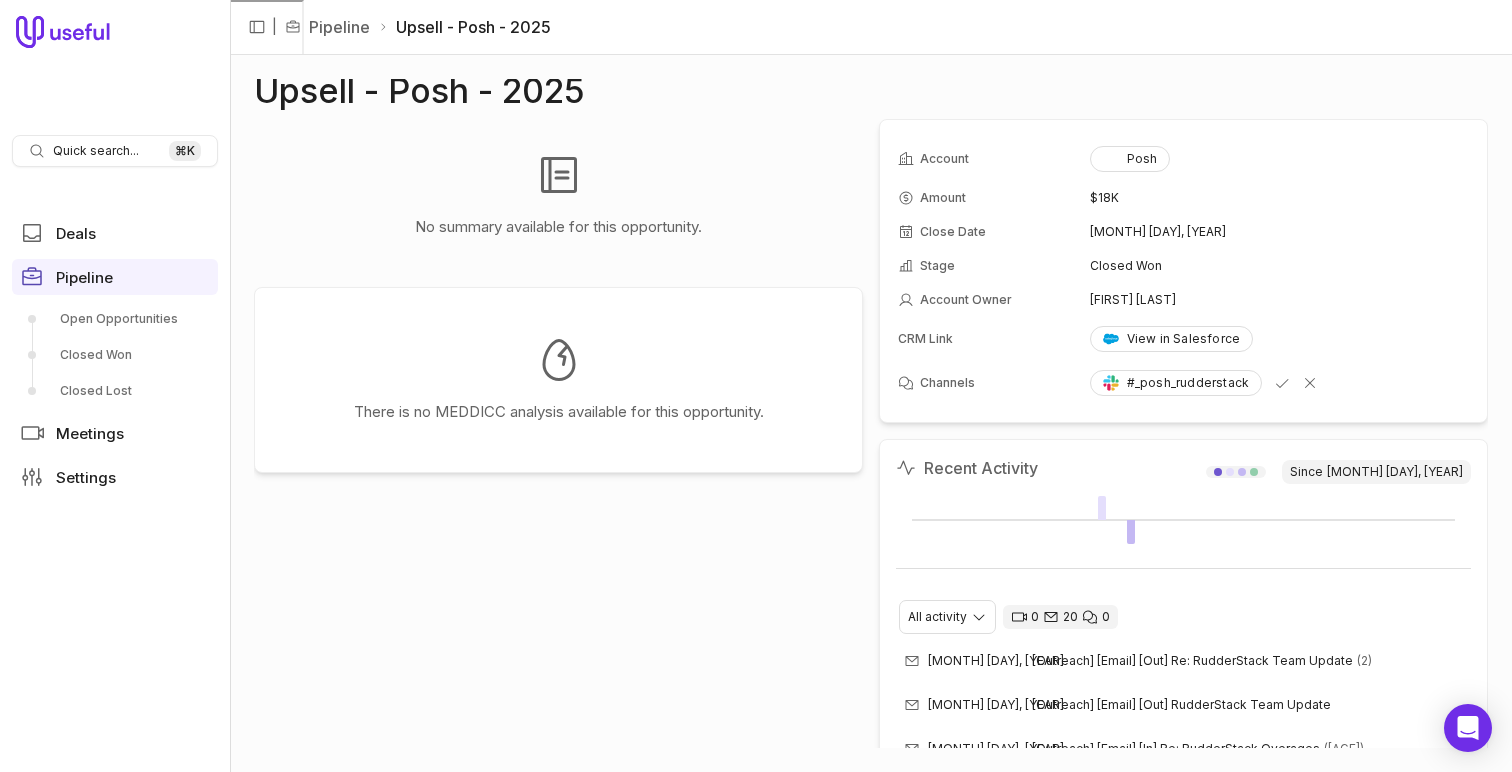 click on "Quick search... ⌘ K Deals Pipeline Open Opportunities Closed Won Closed Lost Meetings Settings | Pipeline Upsell - Posh - 2025 Upsell - Posh - 2025 No summary available for this opportunity. There is no MEDDICC analysis available for this opportunity. Account Posh Amount $18K Close Date Jan 29, 2025 Stage Closed Won Account Owner [FIRST] [LAST] CRM Link View in Salesforce Channels #_posh_rudderstack Recent Activity Since May 16, 2025 All activity 0 20 0 Jun 9, 2025 [Outreach] [Email] [Out] Re: RudderStack Team Update (2) Jun 6, 2025 [Outreach] [Email] [Out] RudderStack Team Update Jan 29, 2025 [Outreach] [Email] [In] Re: RudderStack Overages (24) Jan 29, 2025 [Outreach] [Email] [Out] Re: RudderStack Overages (27) Jan 15, 2025 <p>Text(Go Live)</p> " - "Posh (4) Nov 19, 2024 [Outreach] [Email] [Out] RudderStack Overages Sep 11, 2024 [Outreach] [Email] [In] Re: pricing (27) Sep 11, 2024 Sep 11, 2024 [Outreach] [Email] [Out] Re: pricing (35) Sep 9, 2024 Re: pricing (21) Aug 27, 2024 (12) (4) (3)" at bounding box center (756, 386) 